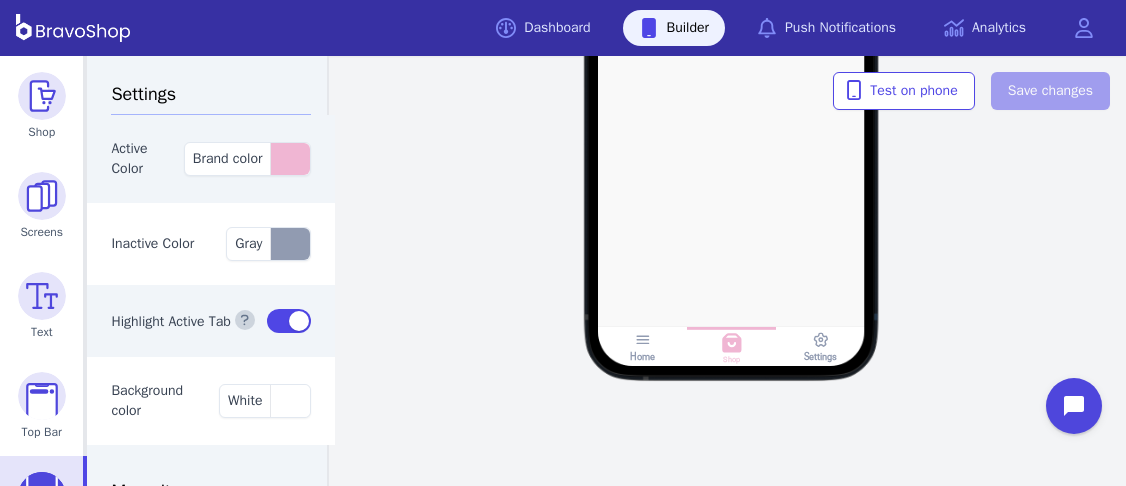 scroll, scrollTop: 0, scrollLeft: 0, axis: both 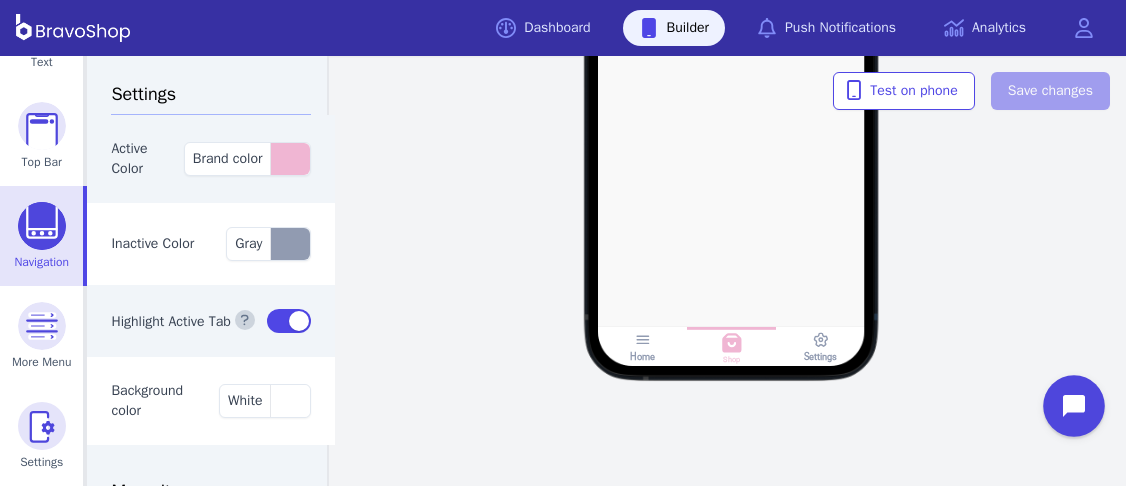 click 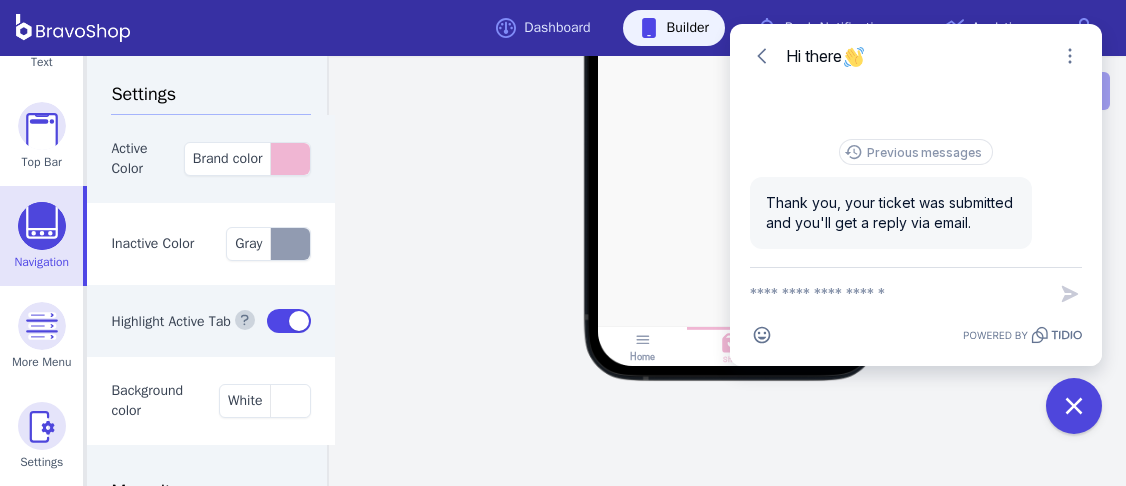 click at bounding box center (898, 294) 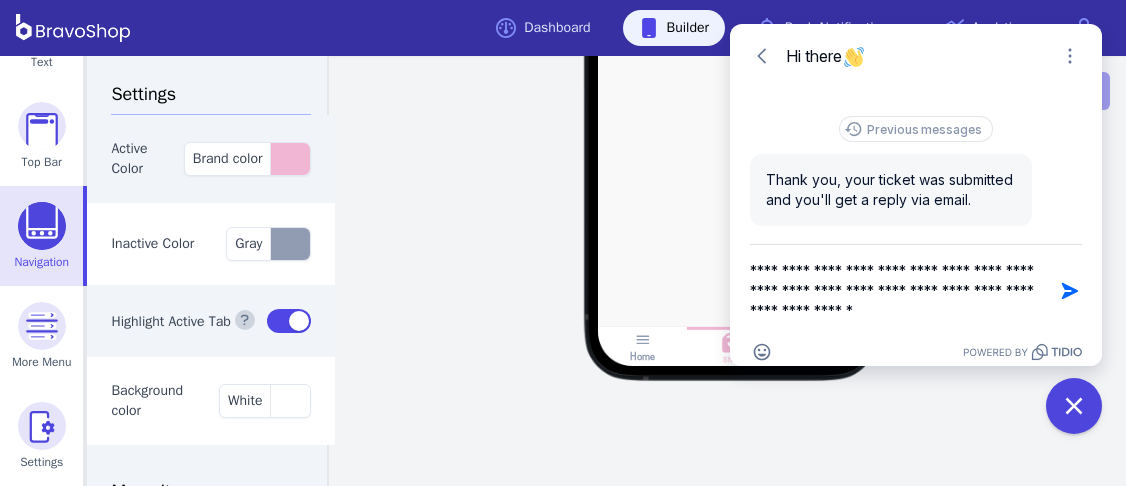 drag, startPoint x: 824, startPoint y: 310, endPoint x: 753, endPoint y: 306, distance: 71.11259 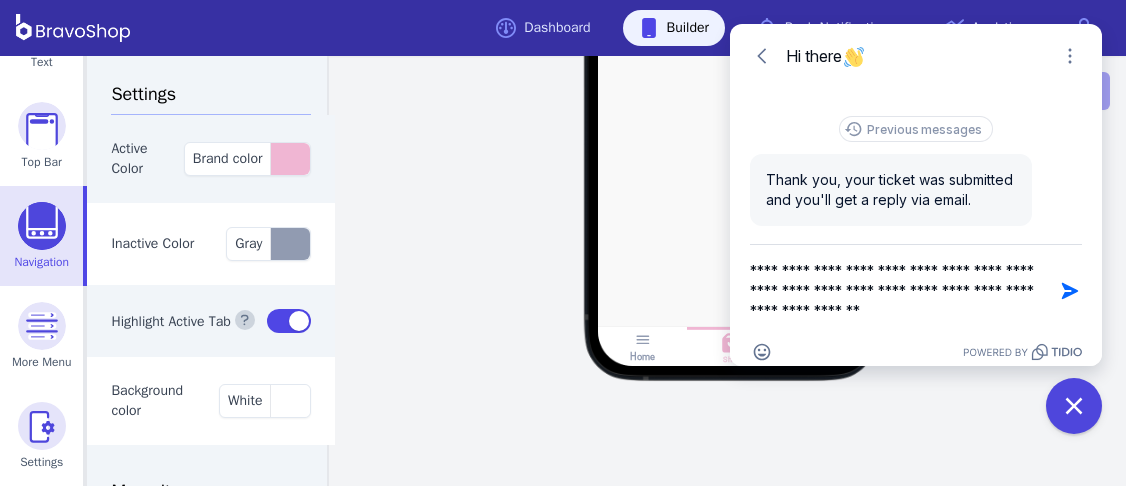 click on "**********" at bounding box center [898, 291] 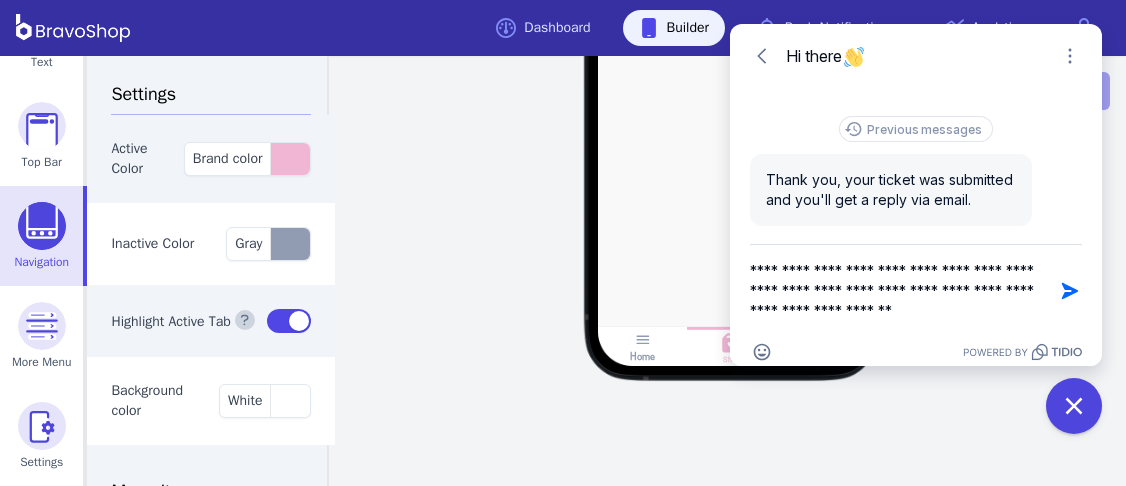 drag, startPoint x: 925, startPoint y: 287, endPoint x: 914, endPoint y: 285, distance: 11.18034 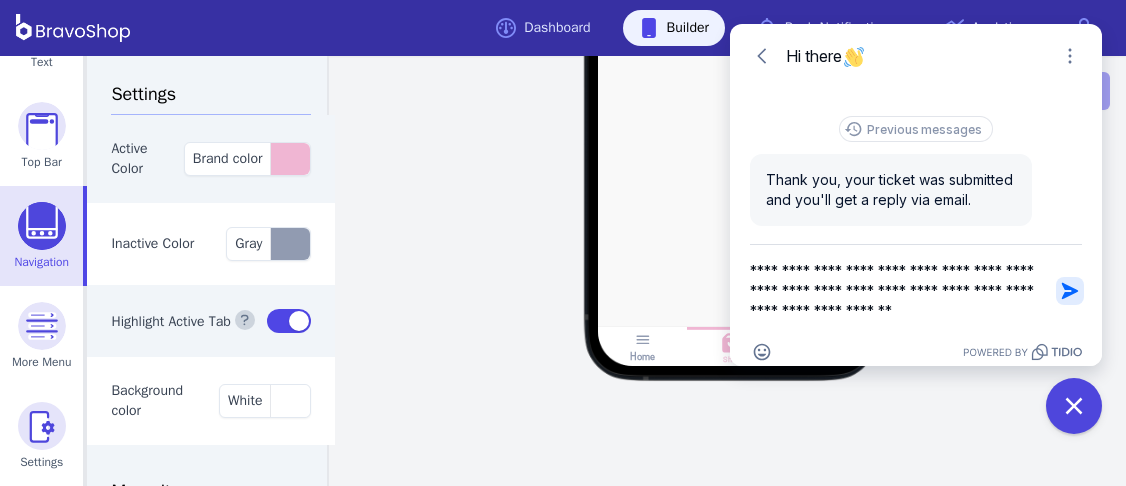 type on "**********" 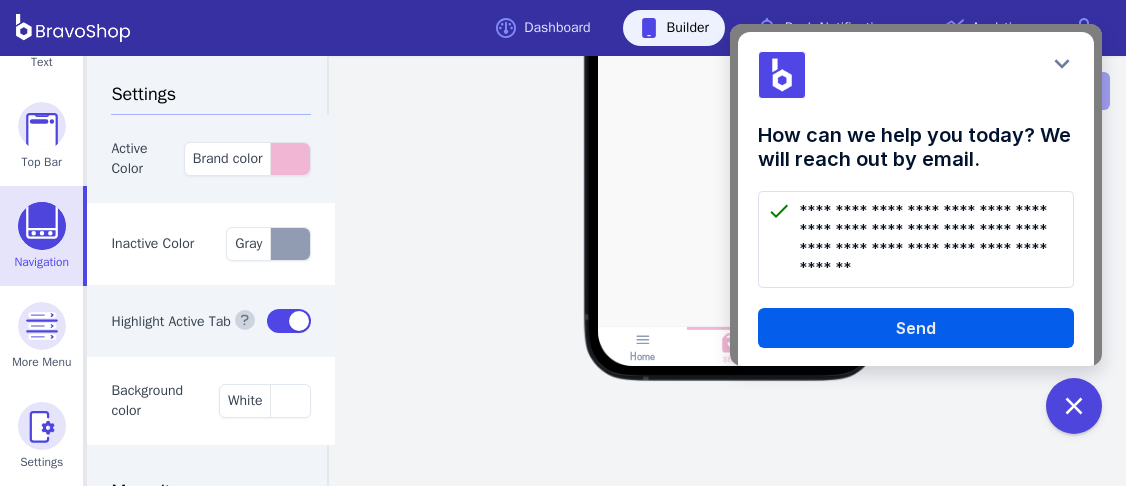 click on "Send" at bounding box center (916, 328) 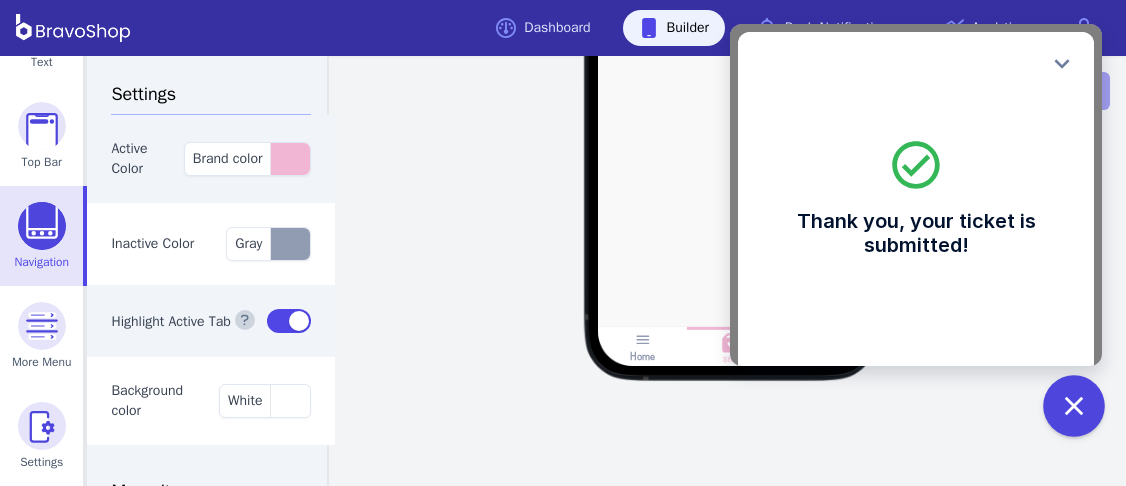 click 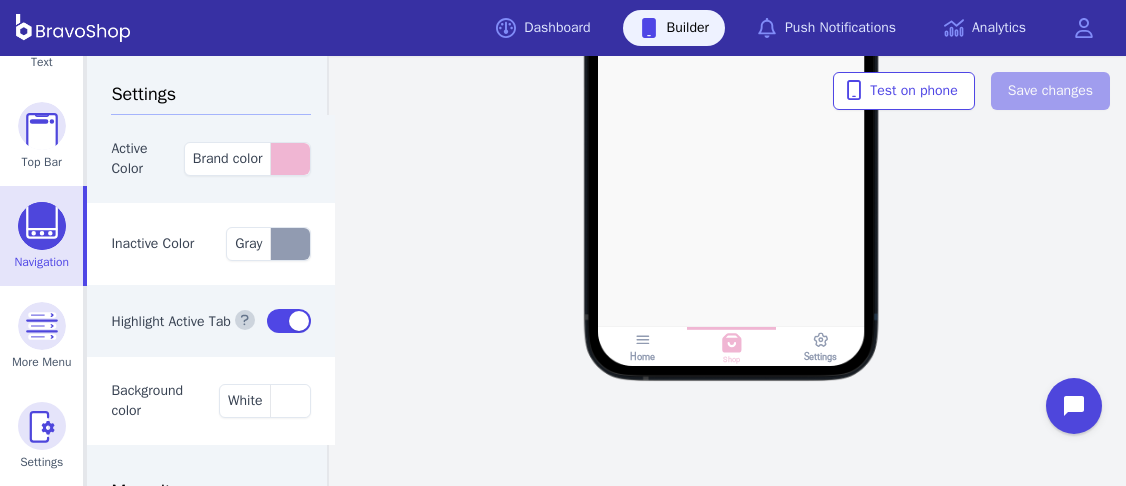 click on "Home Shop Settings" at bounding box center [731, 92] 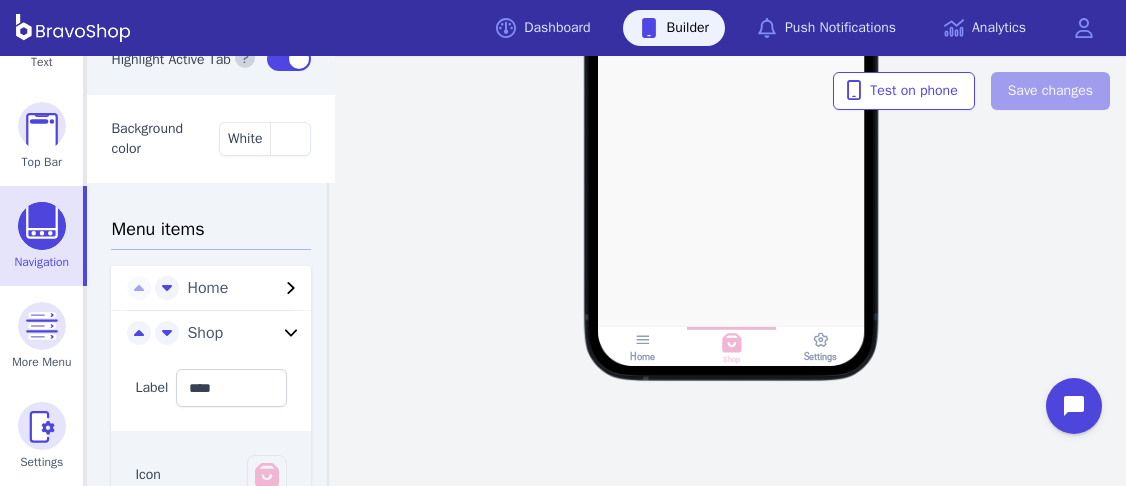 scroll, scrollTop: 260, scrollLeft: 0, axis: vertical 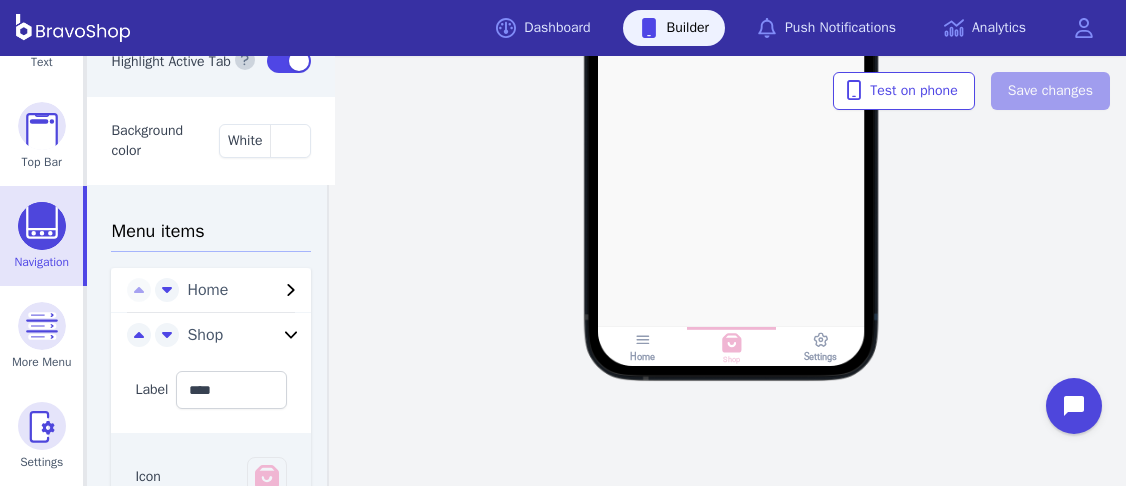 click at bounding box center [42, 226] 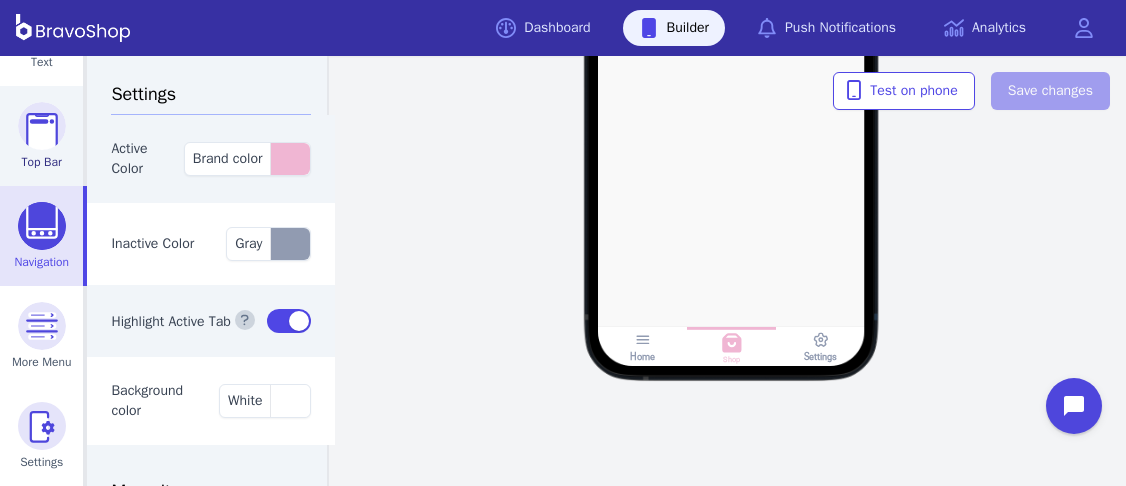 scroll, scrollTop: 0, scrollLeft: 0, axis: both 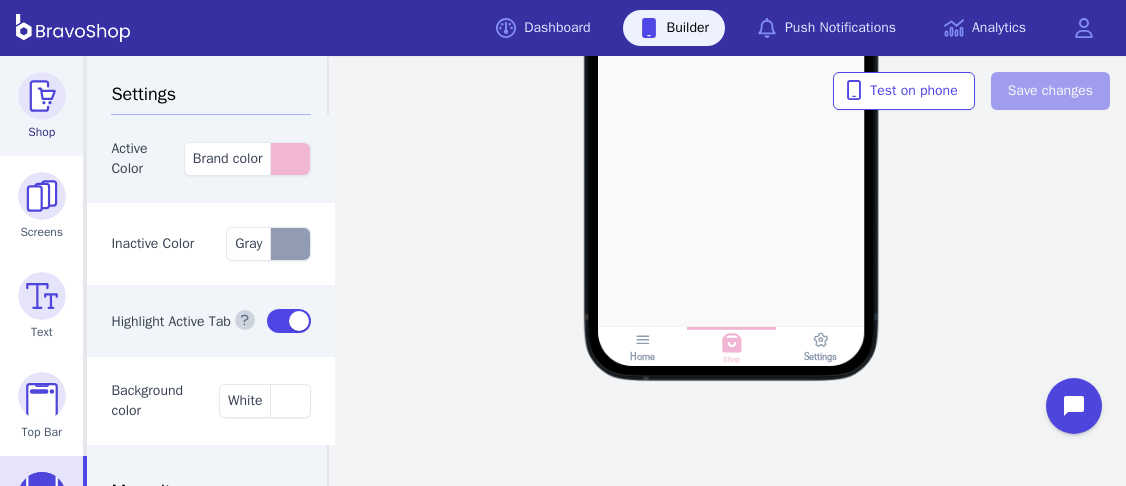 click at bounding box center (42, 96) 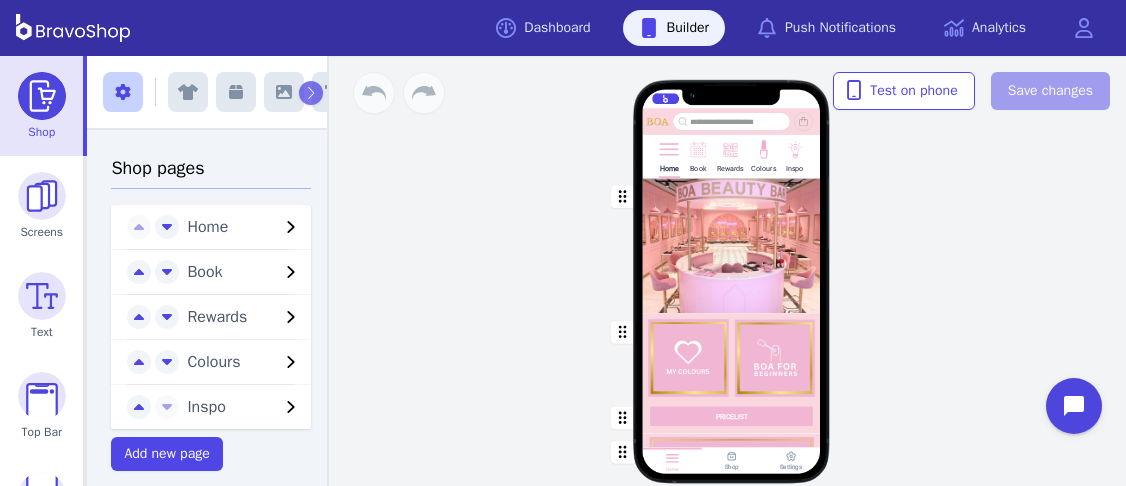 click at bounding box center (697, 148) 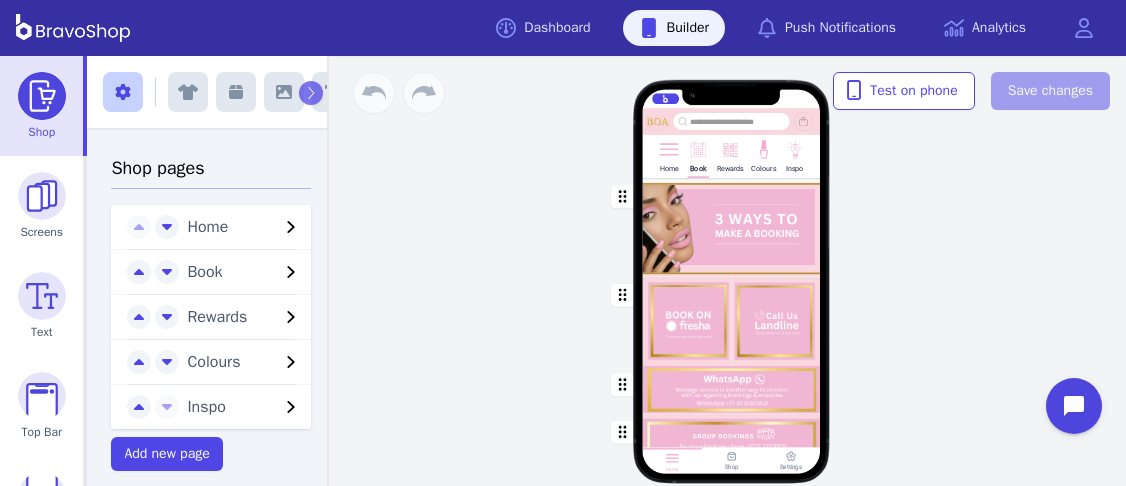 click at bounding box center (732, 390) 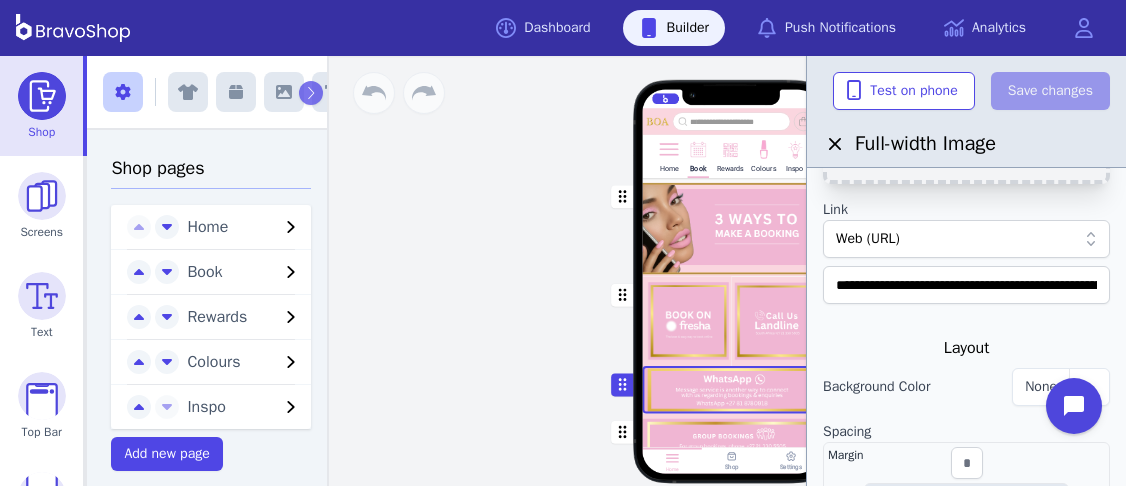 scroll, scrollTop: 206, scrollLeft: 0, axis: vertical 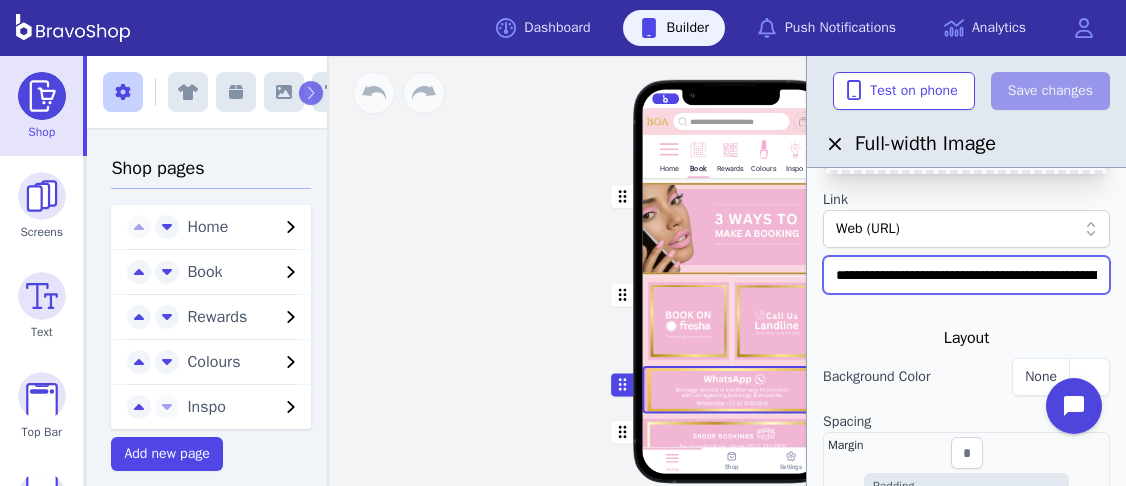click on "**********" at bounding box center [966, 275] 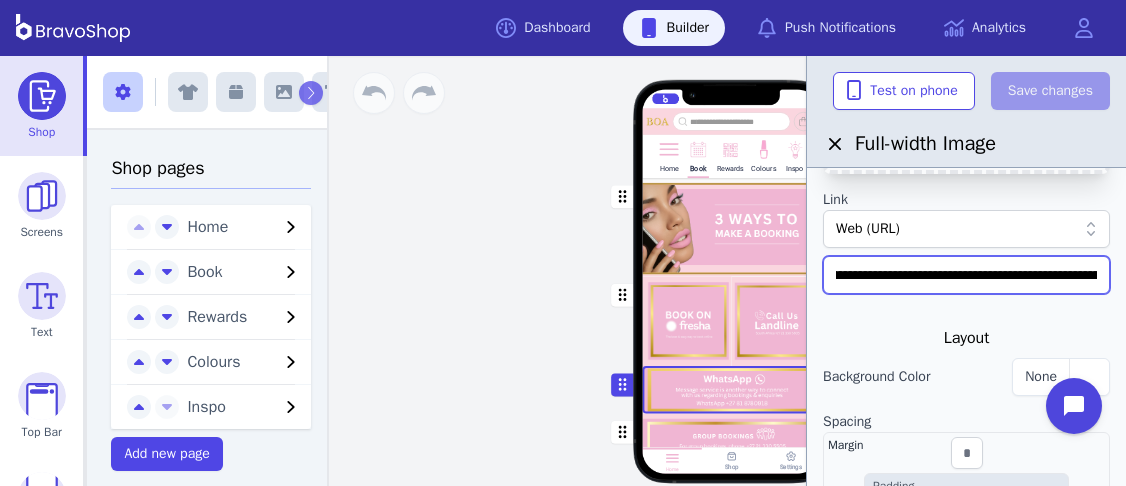 scroll, scrollTop: 0, scrollLeft: 430, axis: horizontal 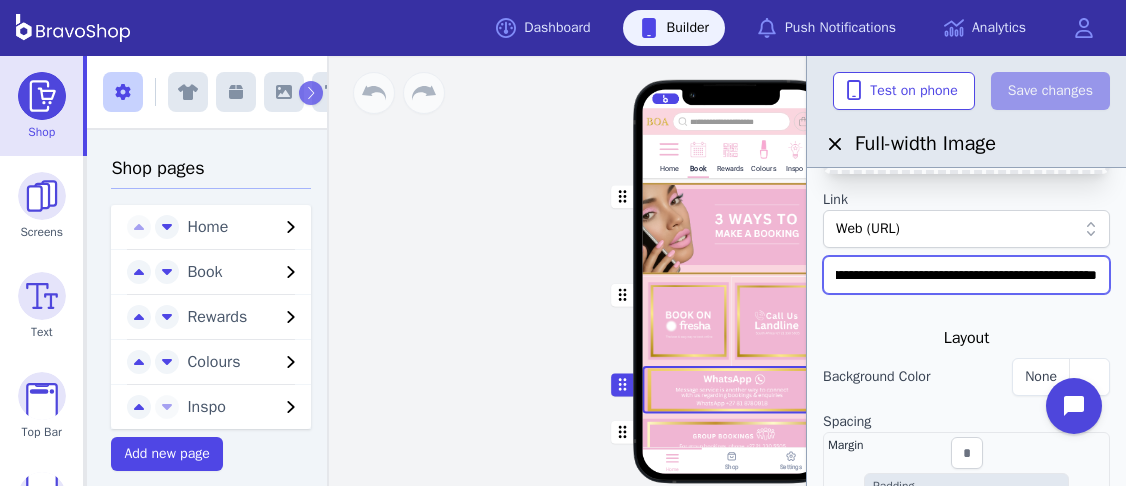 drag, startPoint x: 832, startPoint y: 278, endPoint x: 1116, endPoint y: 278, distance: 284 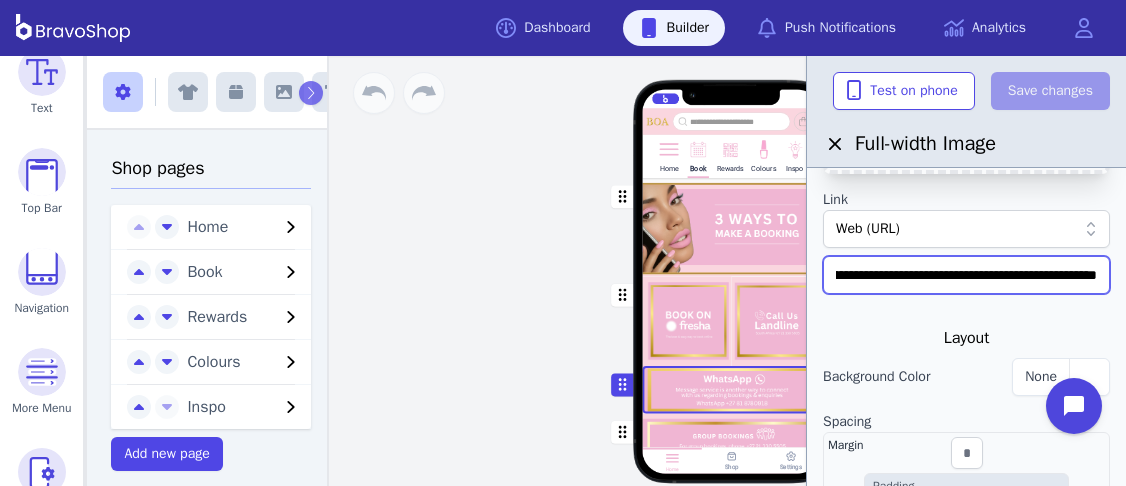 scroll, scrollTop: 229, scrollLeft: 0, axis: vertical 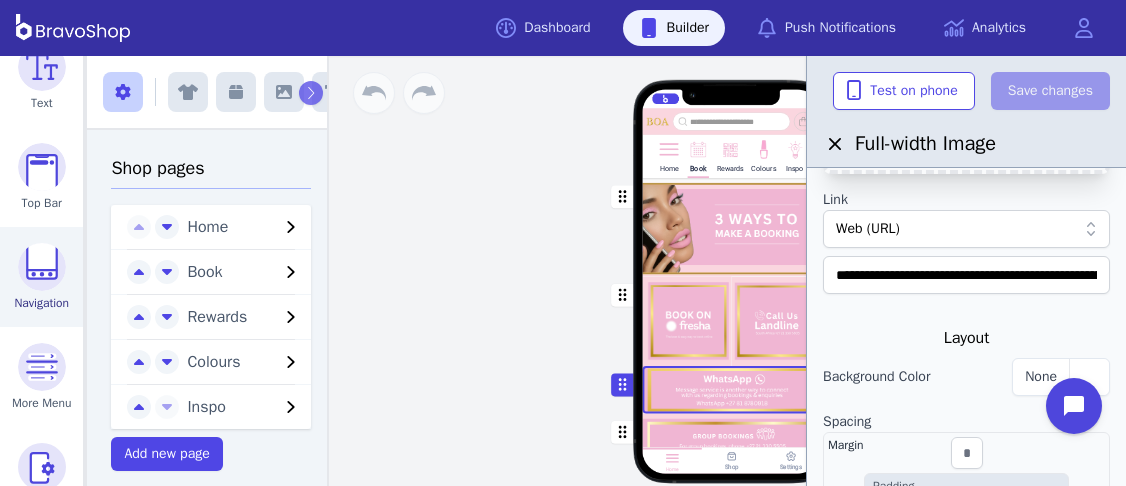 click at bounding box center [42, 267] 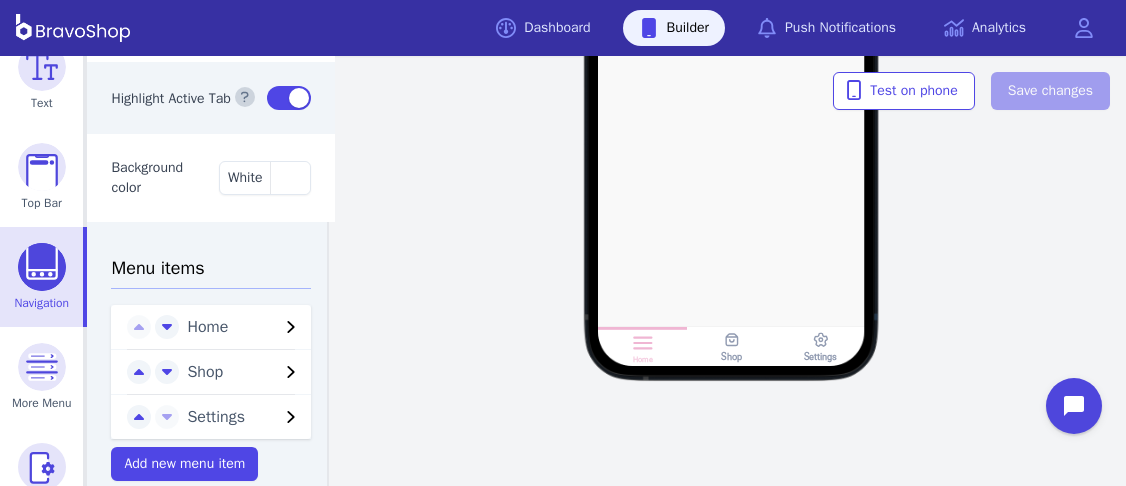 scroll, scrollTop: 267, scrollLeft: 0, axis: vertical 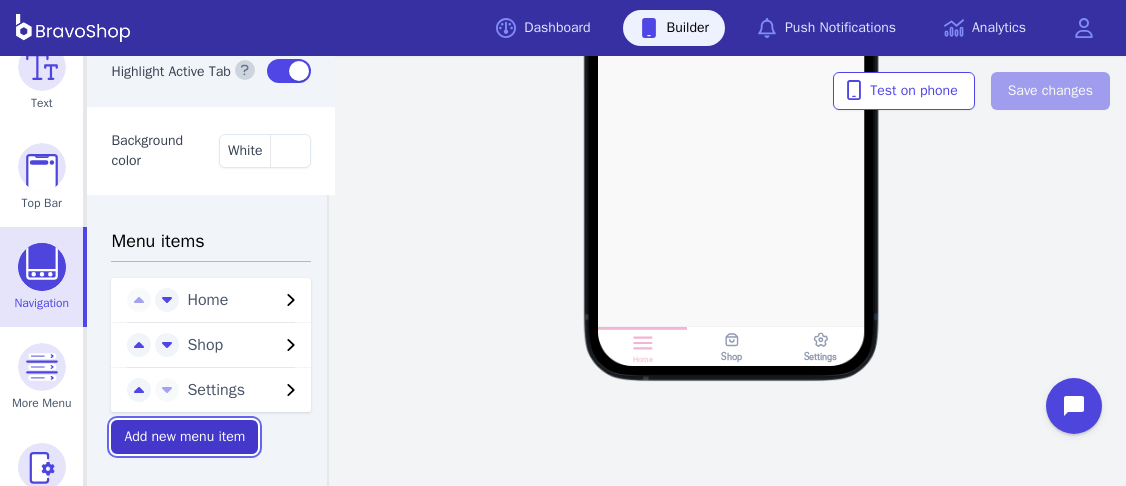 click on "Add new menu item" at bounding box center (184, 437) 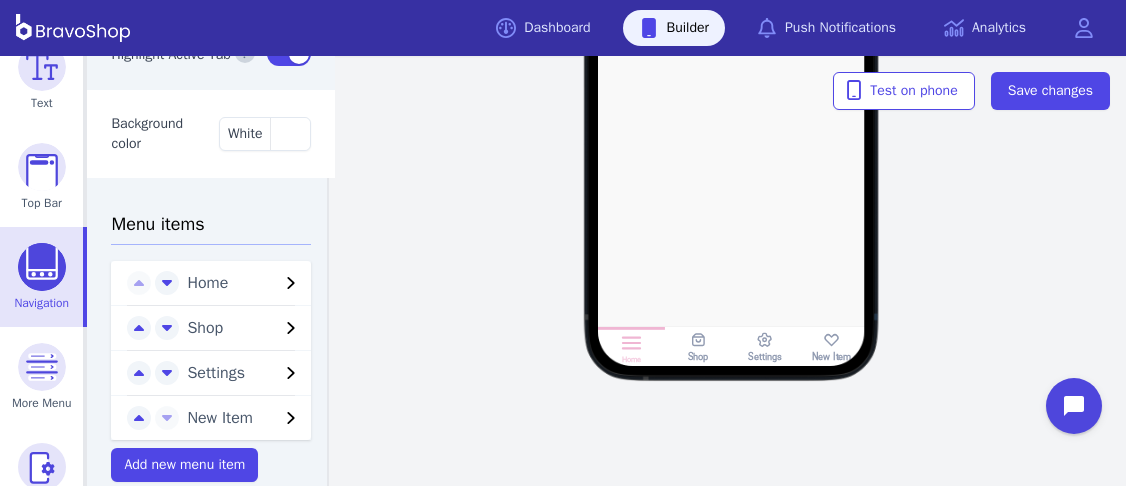 click 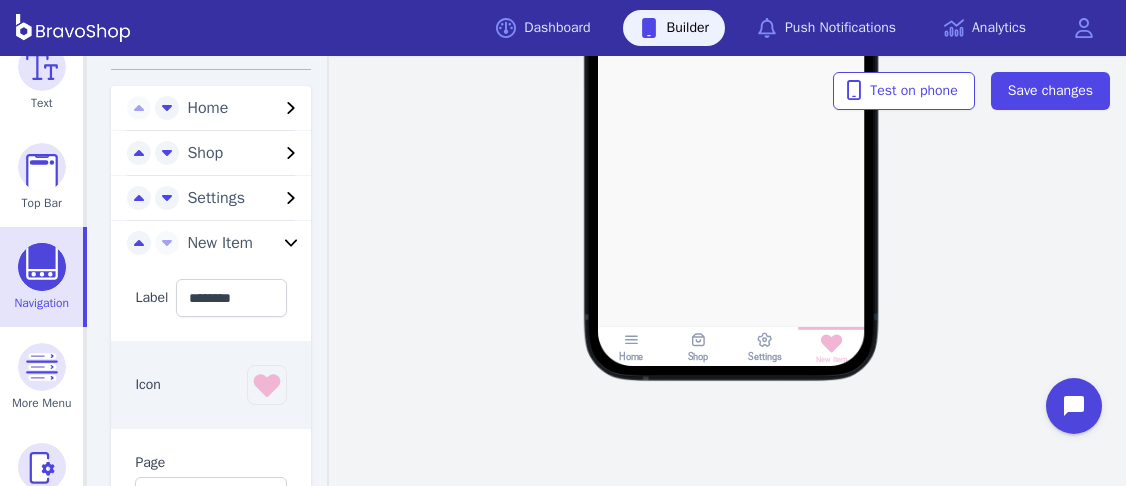 scroll, scrollTop: 443, scrollLeft: 0, axis: vertical 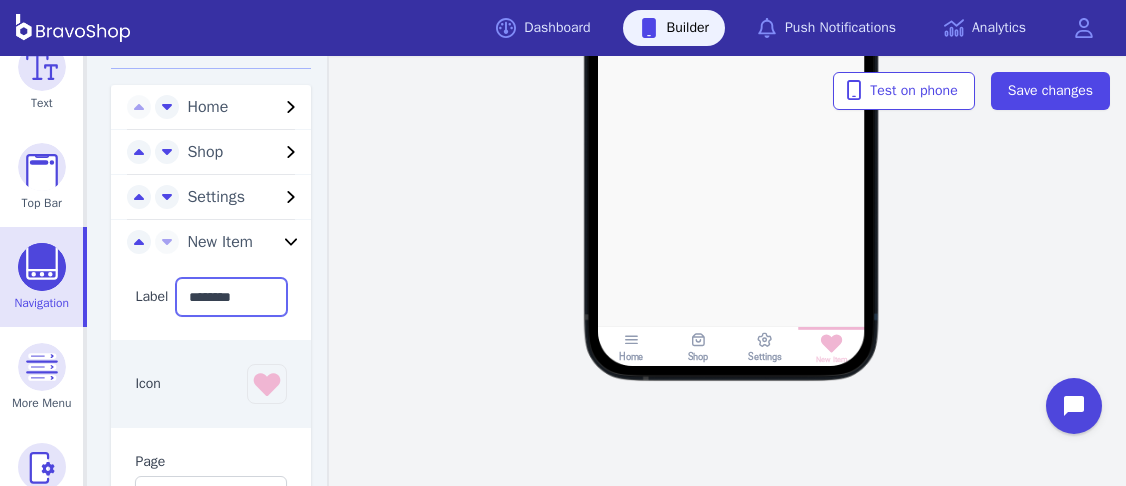 click on "********" at bounding box center (231, 297) 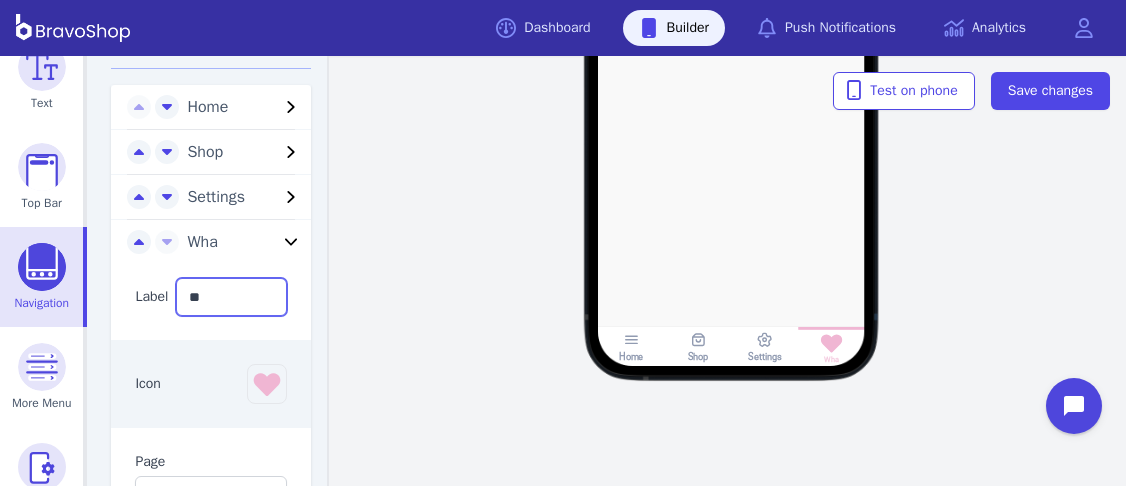 type on "*" 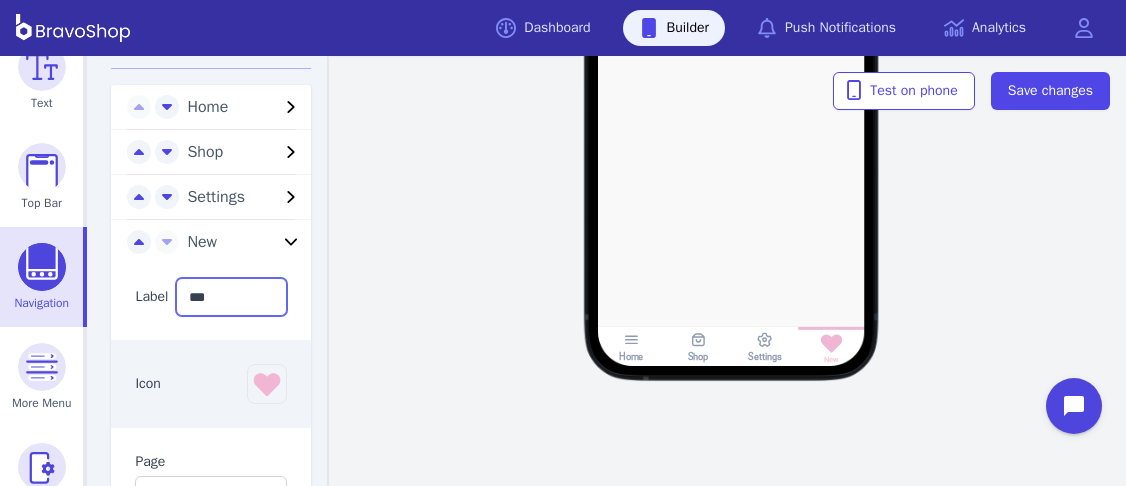 type on "***" 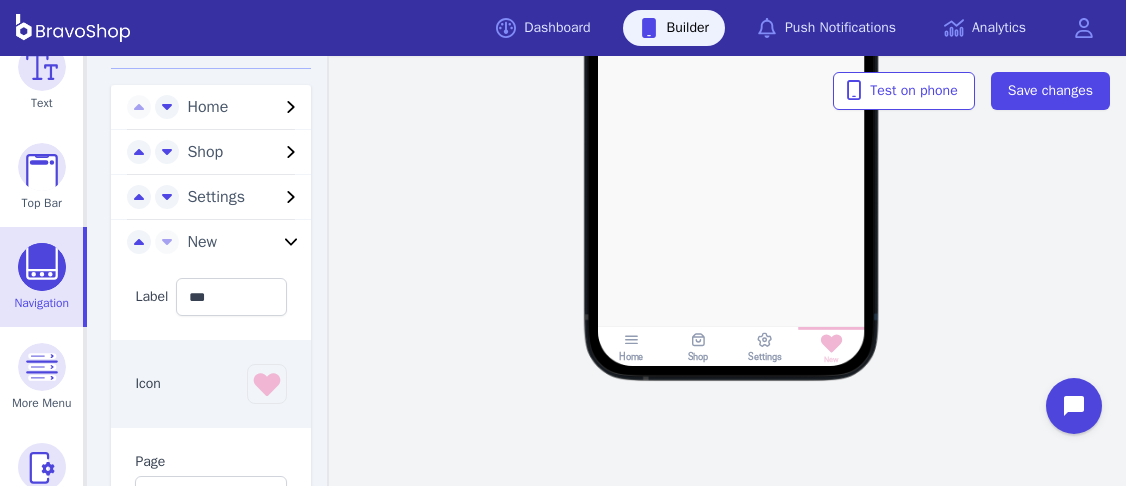 click on "Icon" at bounding box center (211, 384) 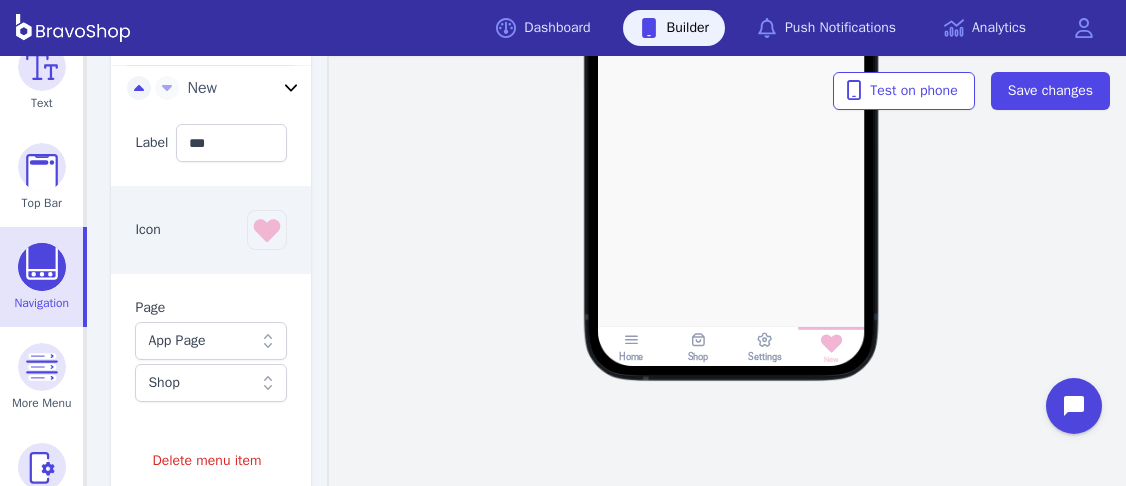 scroll, scrollTop: 598, scrollLeft: 0, axis: vertical 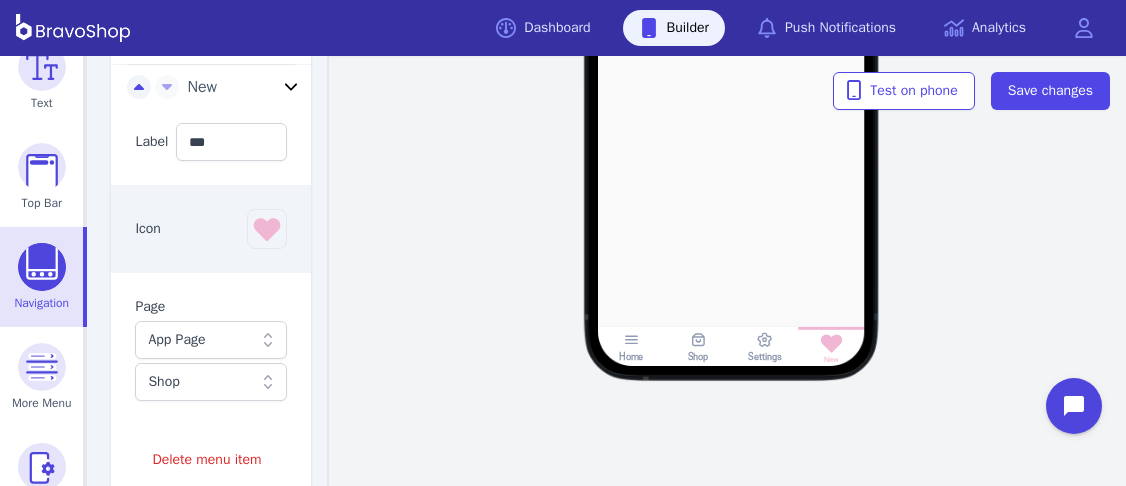 click 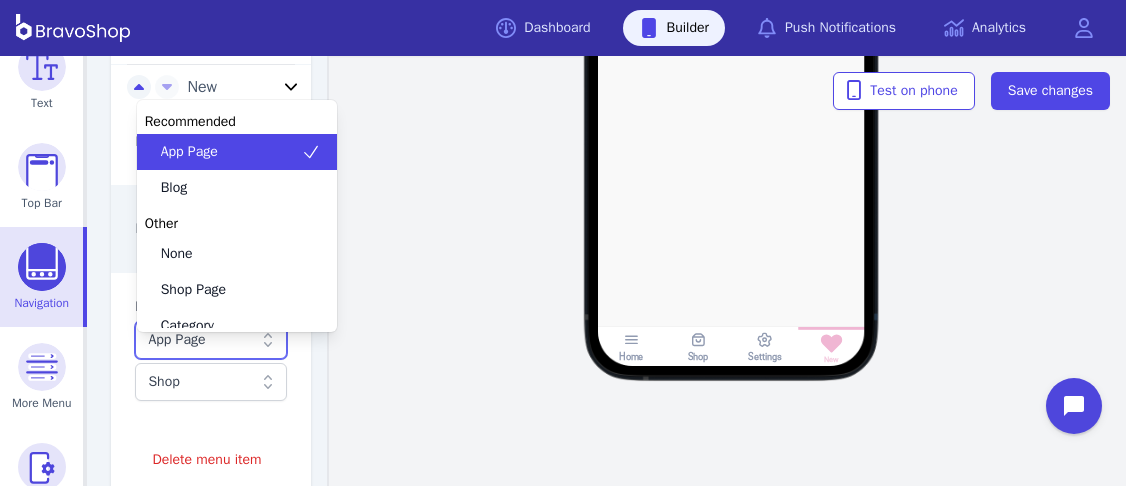 click 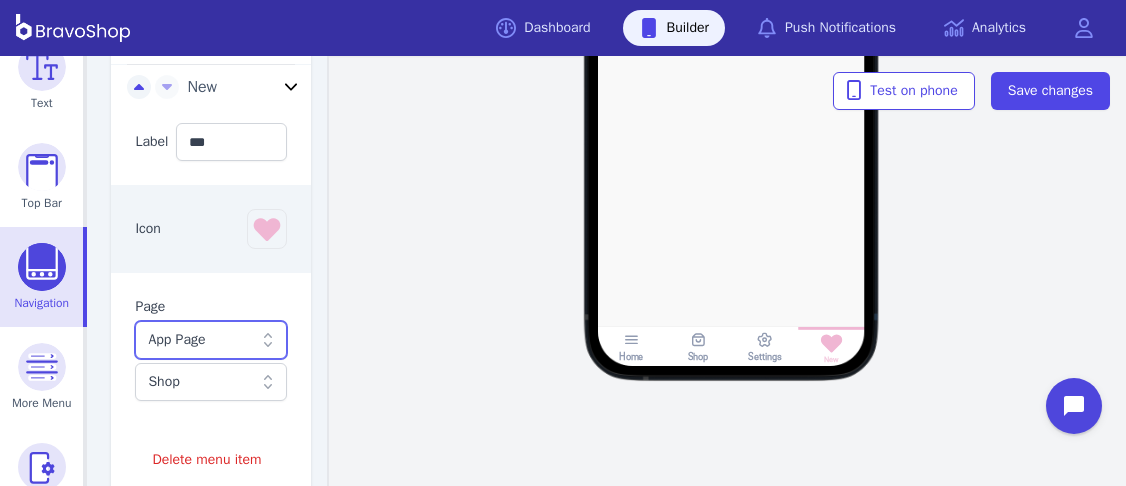 click 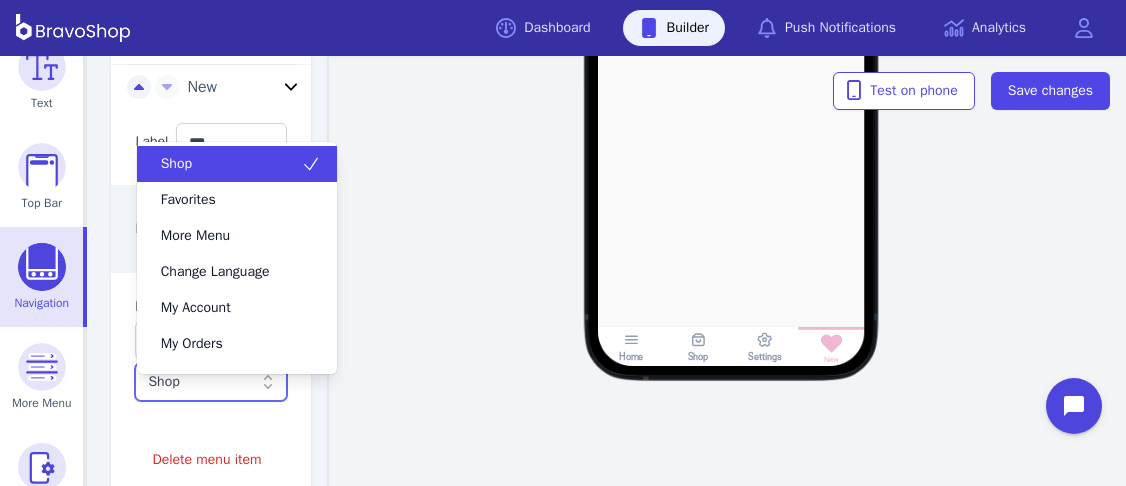 click 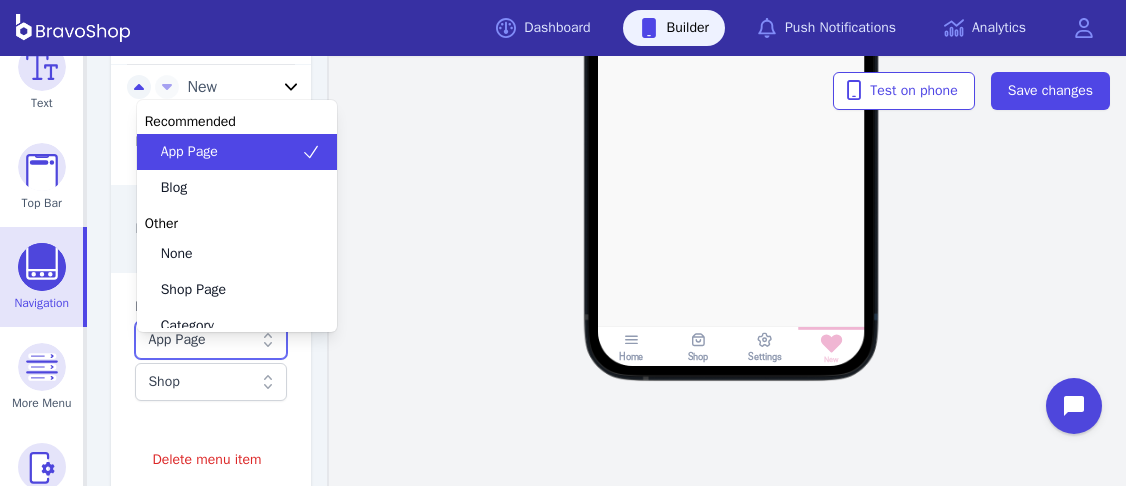 click 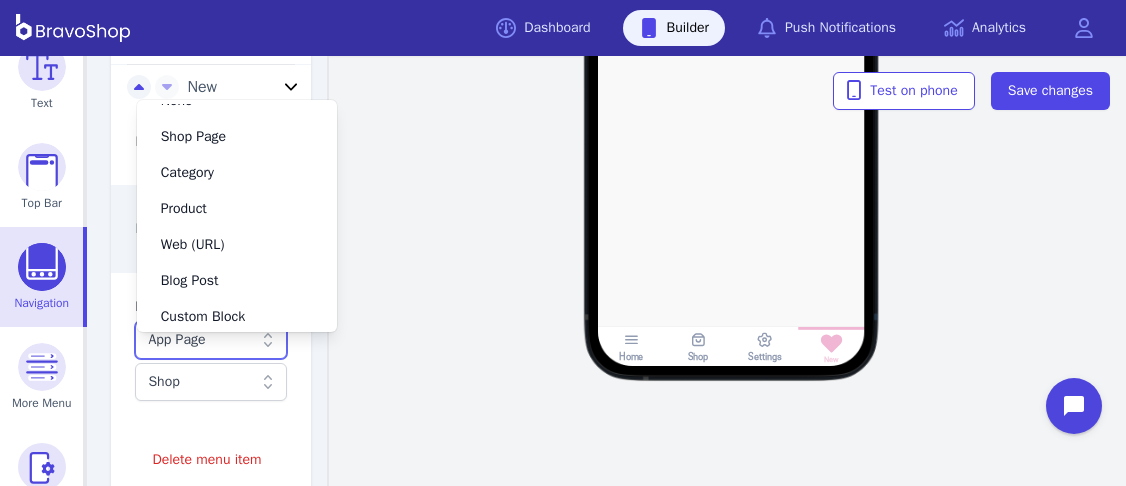 scroll, scrollTop: 155, scrollLeft: 0, axis: vertical 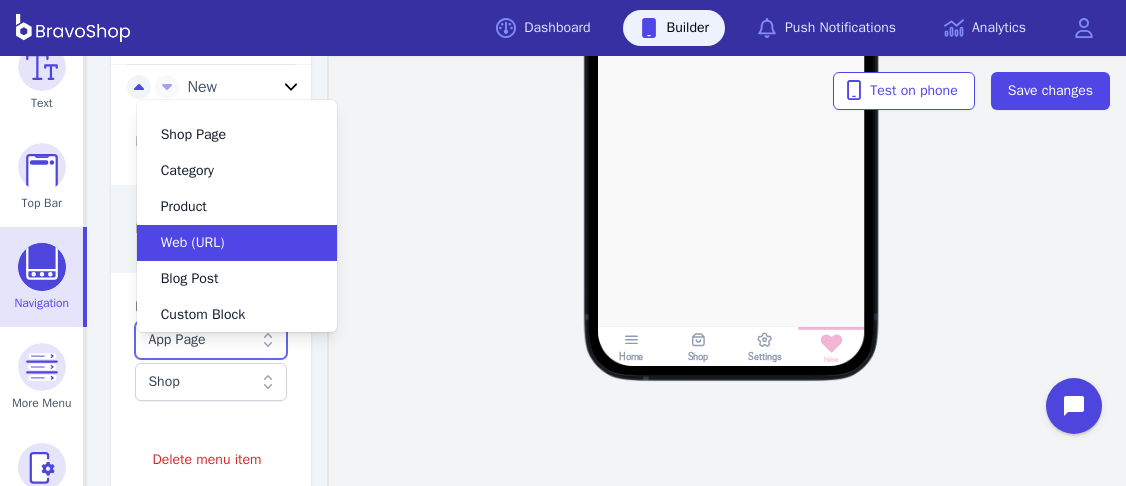 click on "Web (URL)" at bounding box center [237, 243] 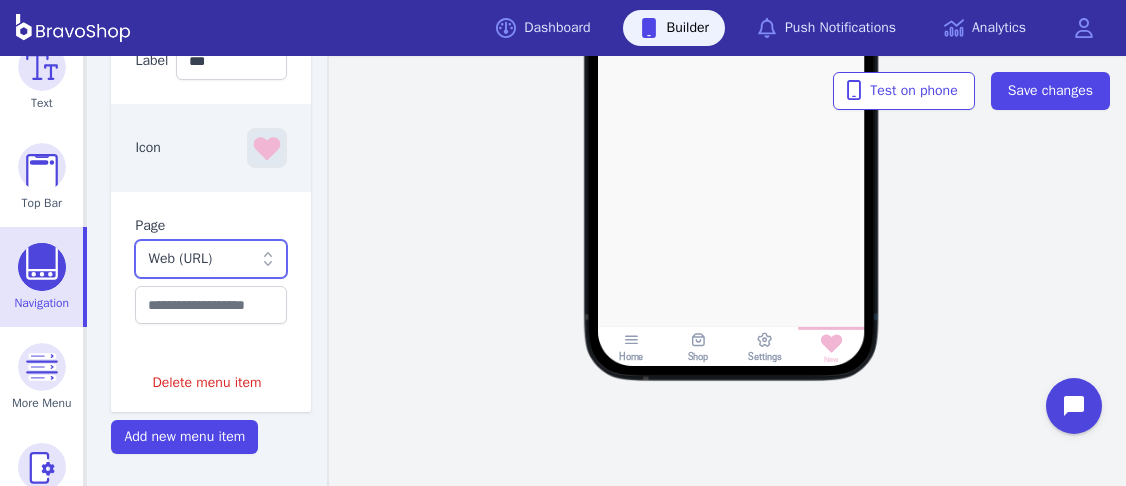 scroll, scrollTop: 685, scrollLeft: 0, axis: vertical 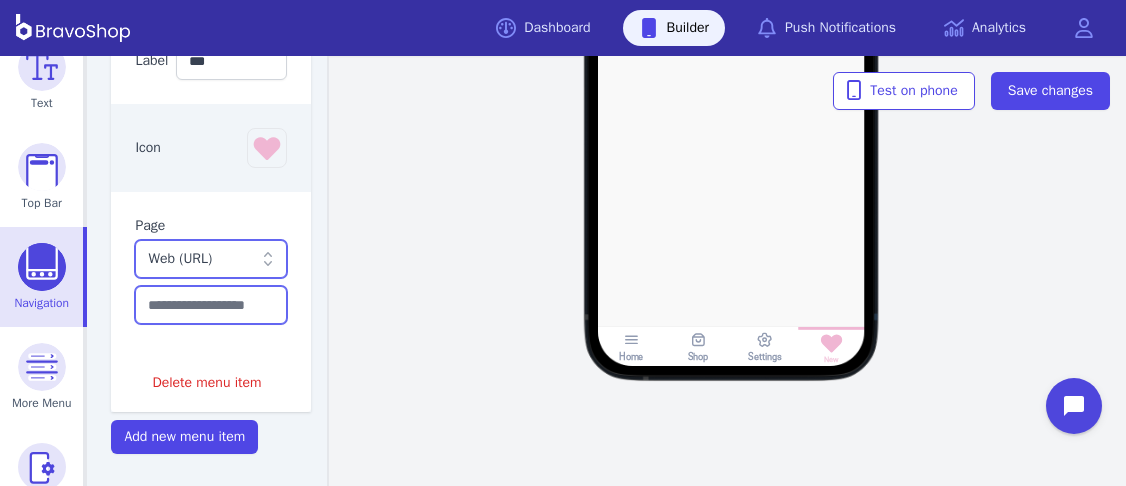 click at bounding box center (211, 305) 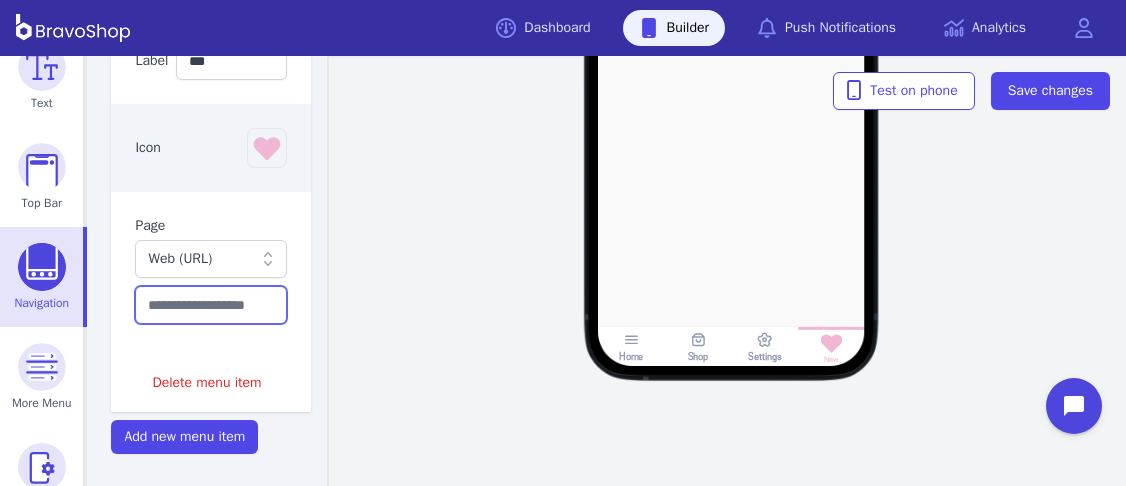 paste on "**********" 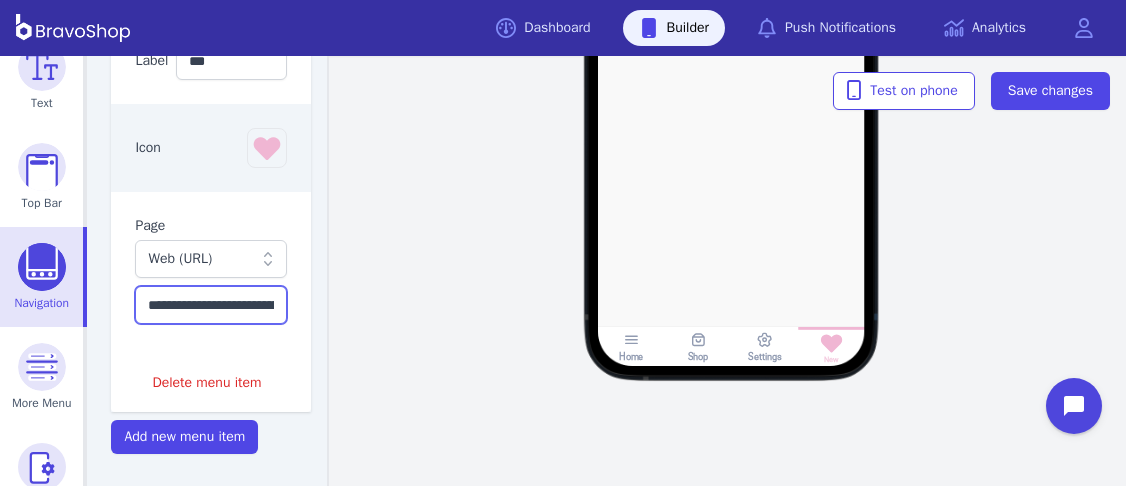 scroll, scrollTop: 0, scrollLeft: 573, axis: horizontal 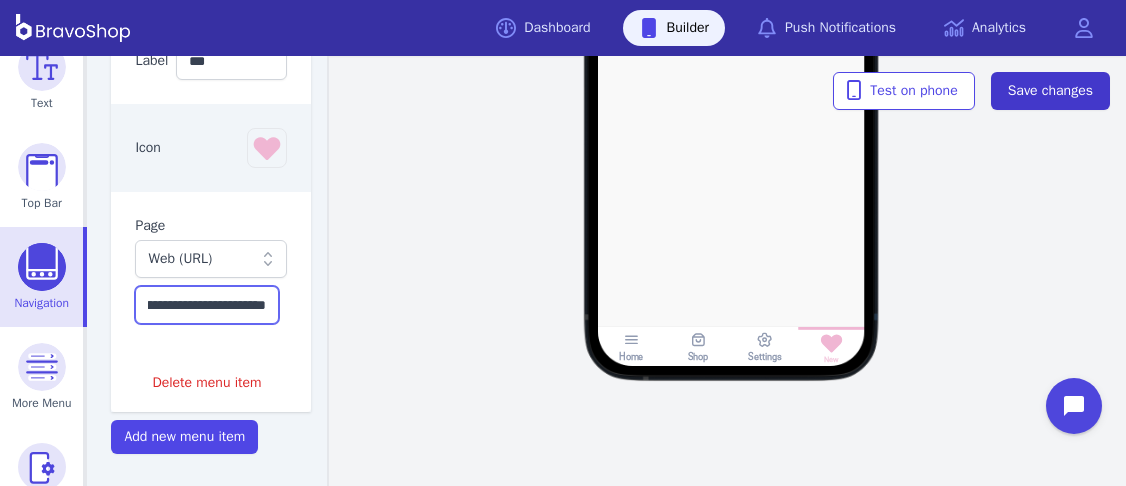 type on "**********" 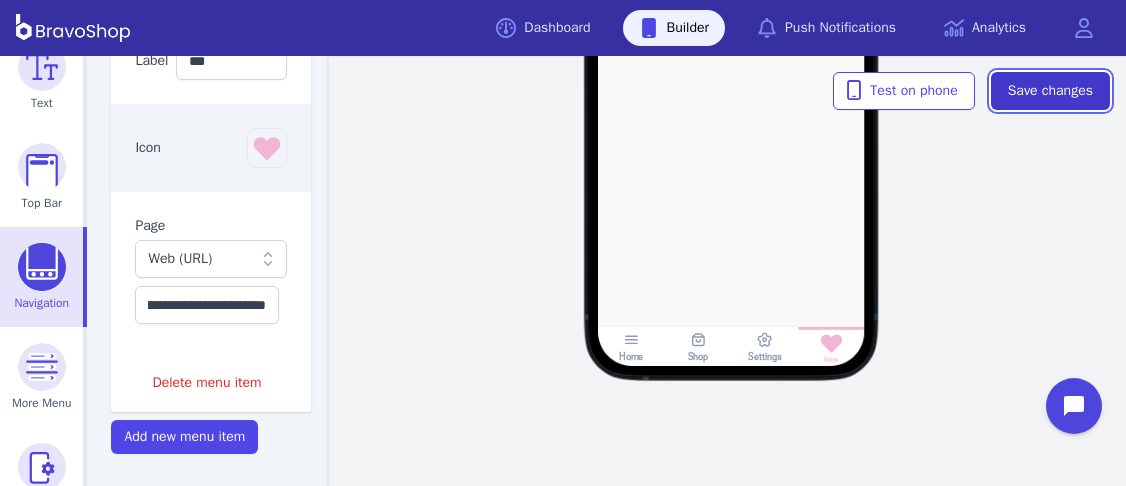 click on "Save changes" at bounding box center [1050, 91] 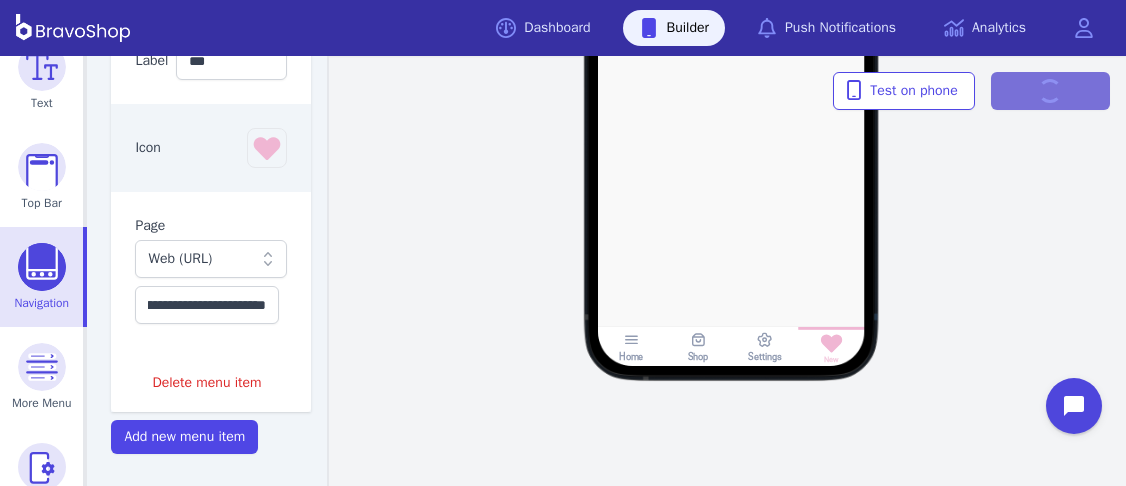 scroll, scrollTop: 0, scrollLeft: 0, axis: both 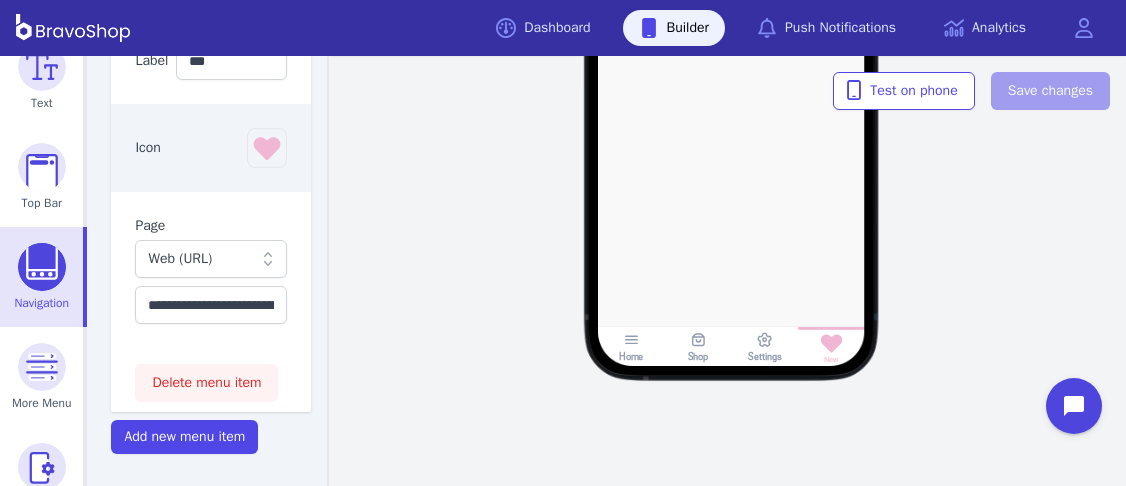 click on "Delete menu item" at bounding box center [206, 383] 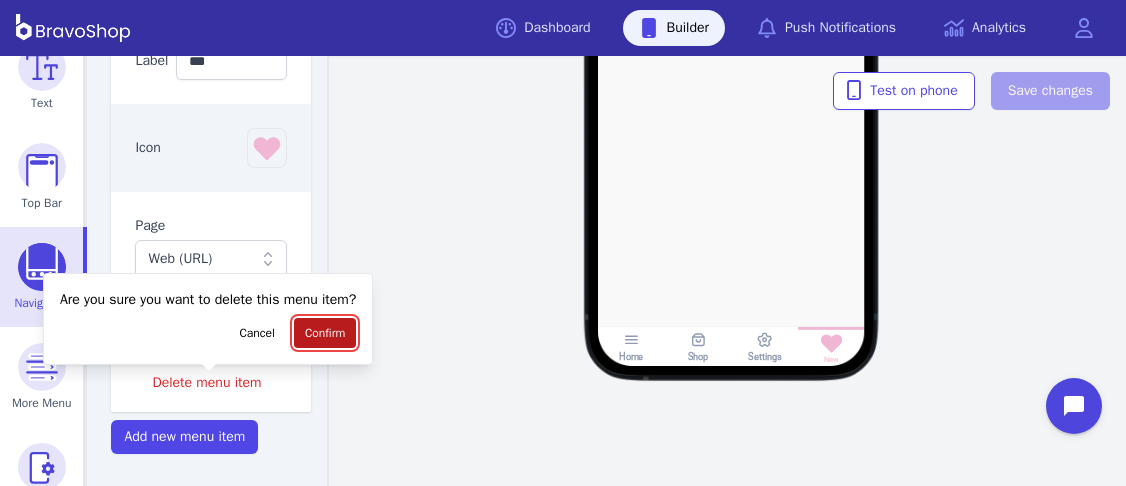click on "Confirm" at bounding box center (325, 333) 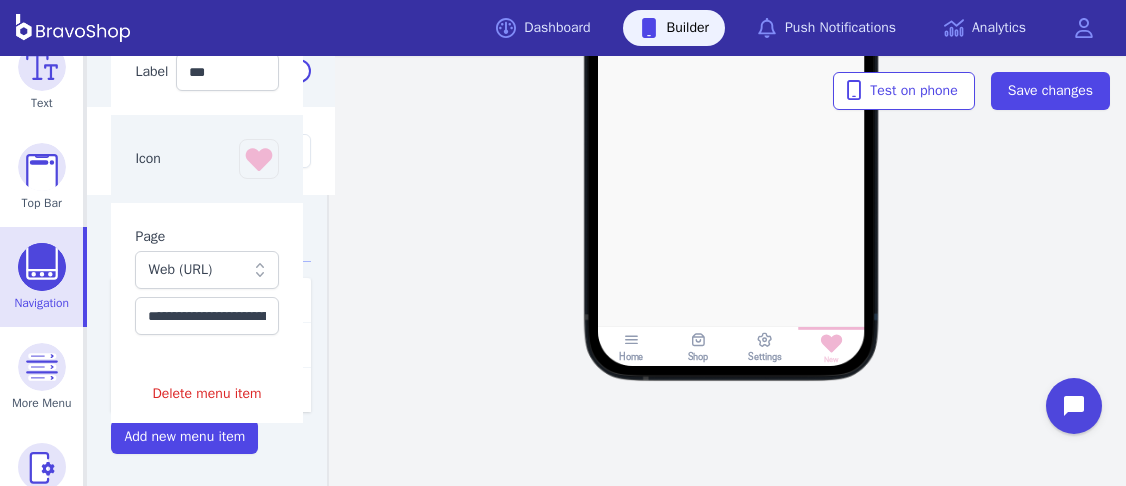 scroll, scrollTop: 267, scrollLeft: 0, axis: vertical 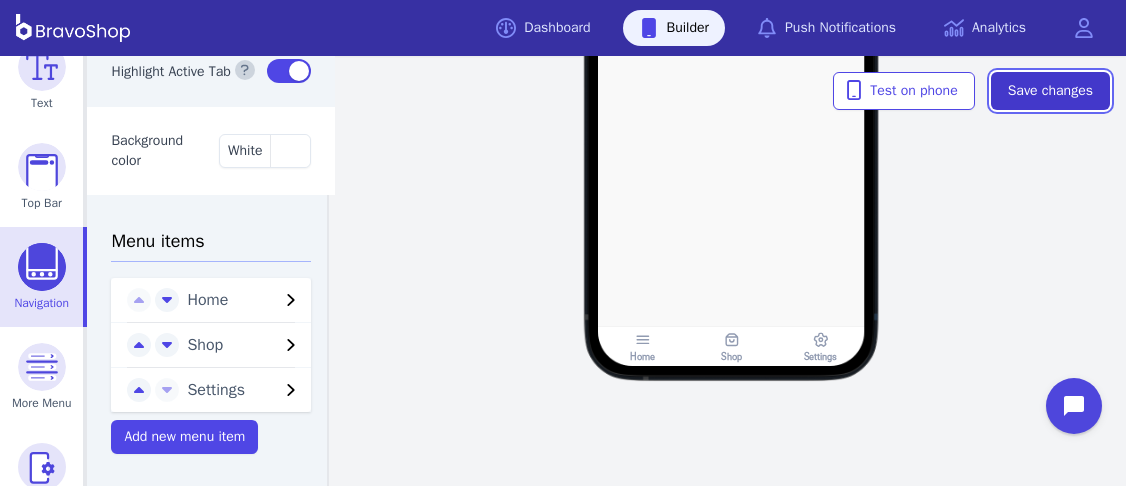 click on "Save changes" at bounding box center [1050, 91] 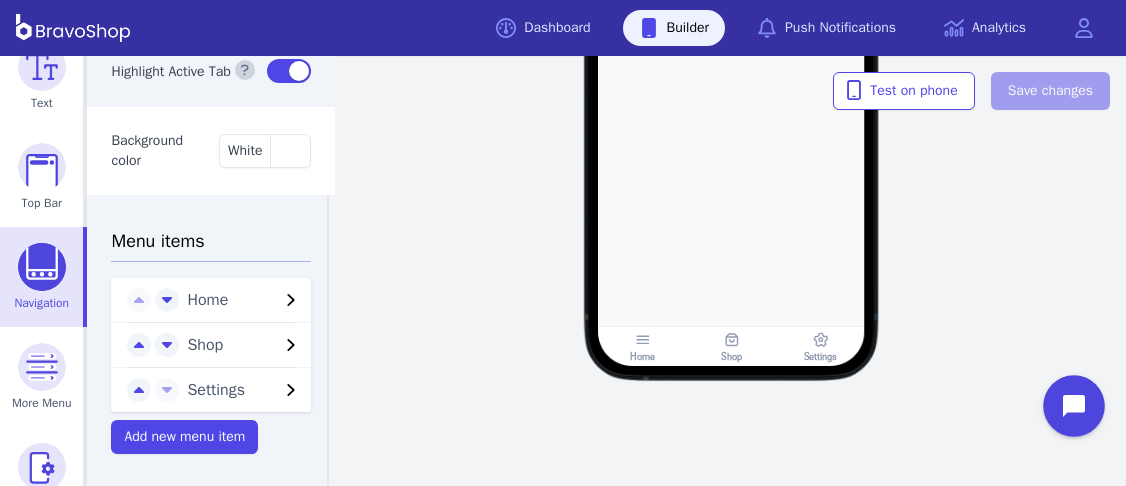 click at bounding box center (1074, 406) 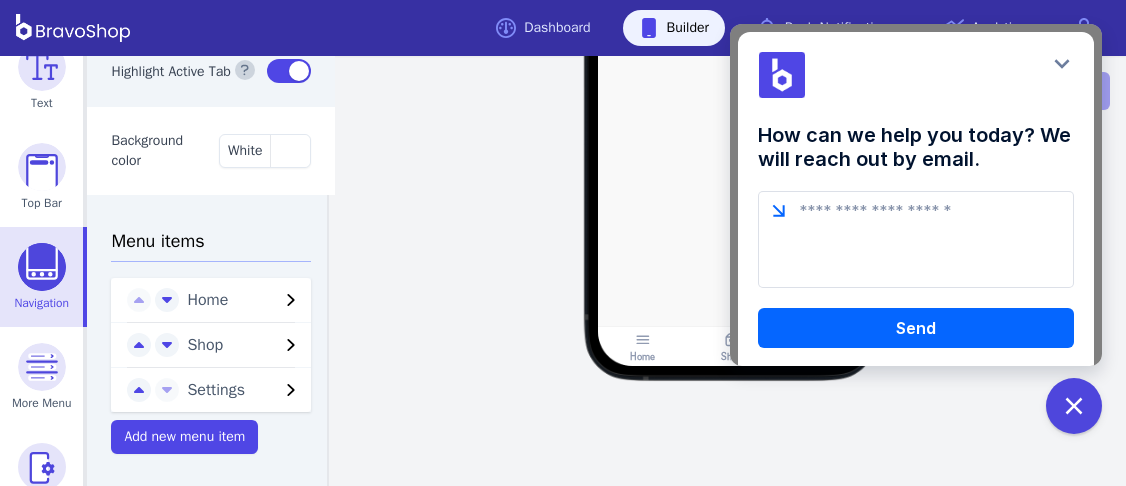 click at bounding box center (916, 239) 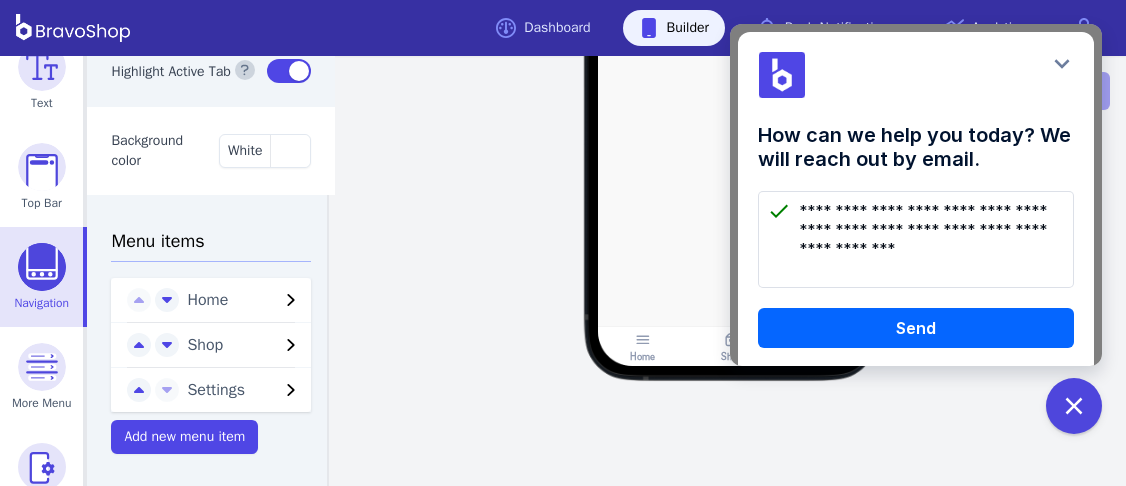 drag, startPoint x: 1031, startPoint y: 227, endPoint x: 1008, endPoint y: 227, distance: 23 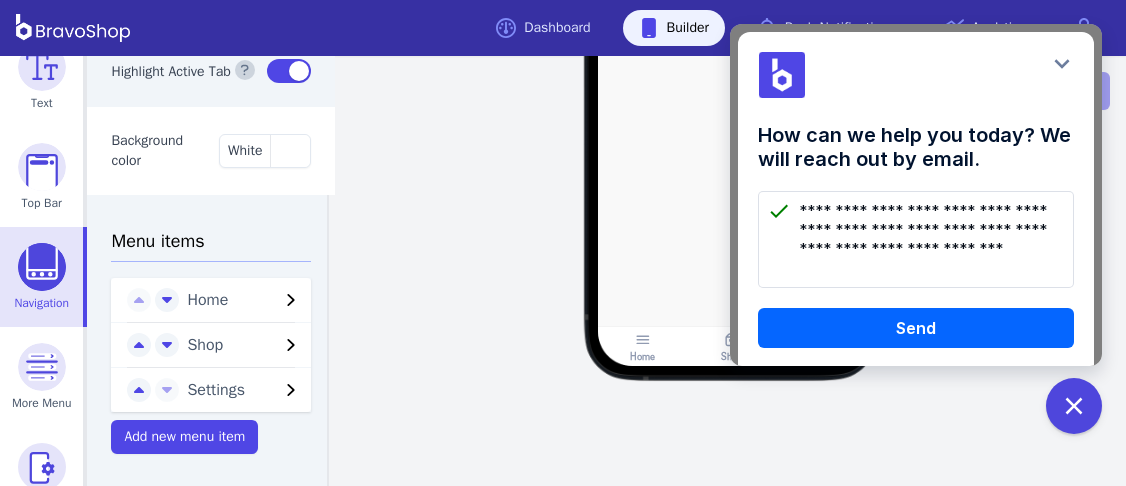 click on "**********" at bounding box center (916, 239) 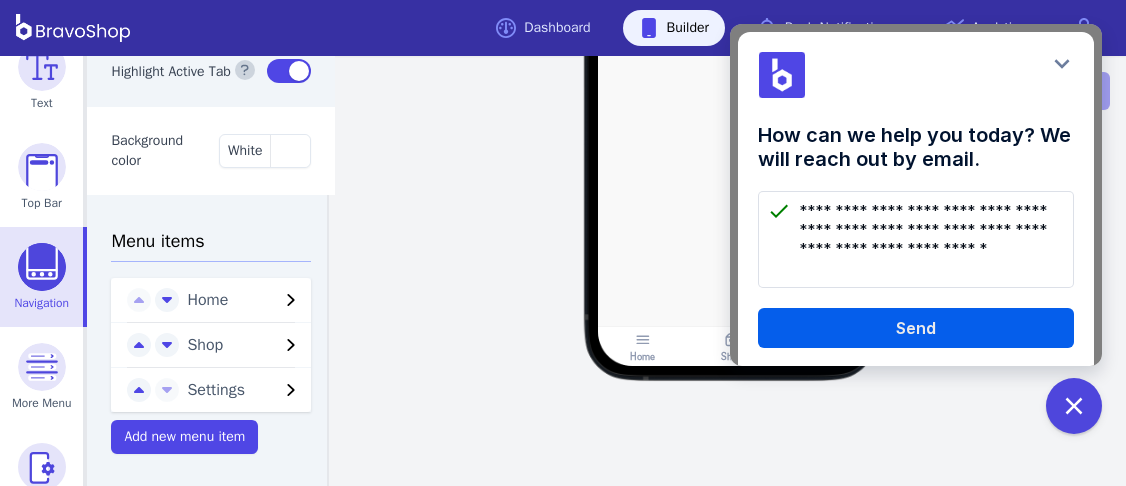 type on "**********" 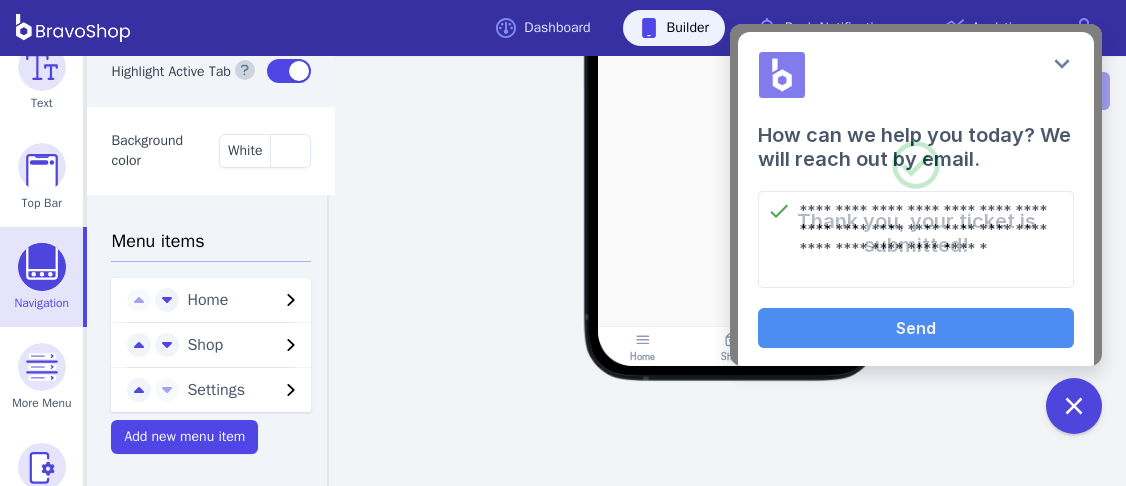 scroll, scrollTop: 54, scrollLeft: 0, axis: vertical 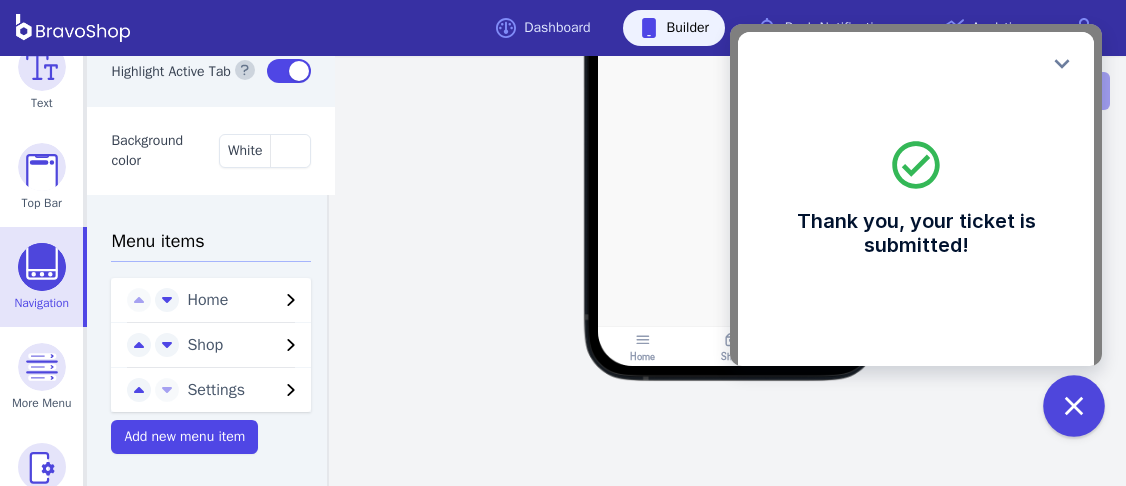 click 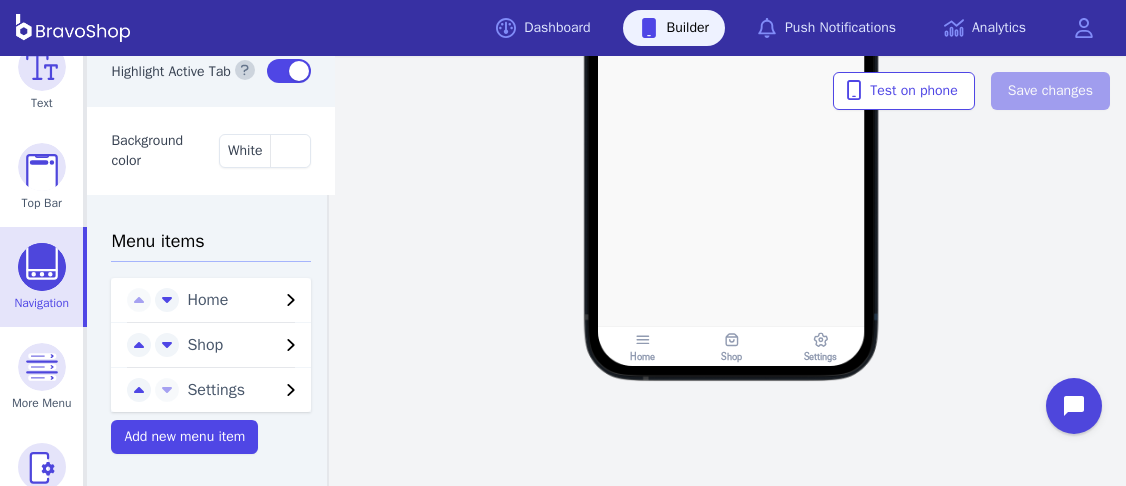 click on "Home Shop Settings" at bounding box center (731, 92) 